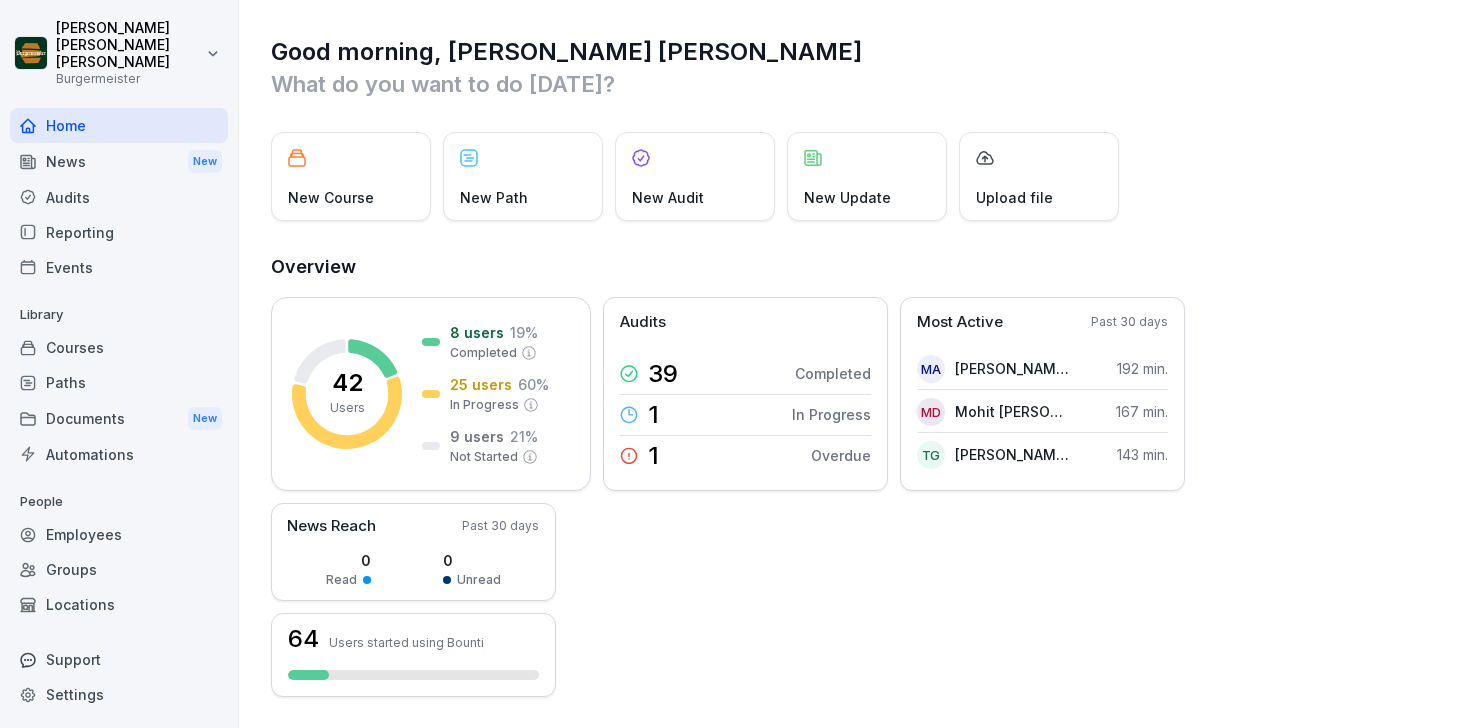scroll, scrollTop: 0, scrollLeft: 0, axis: both 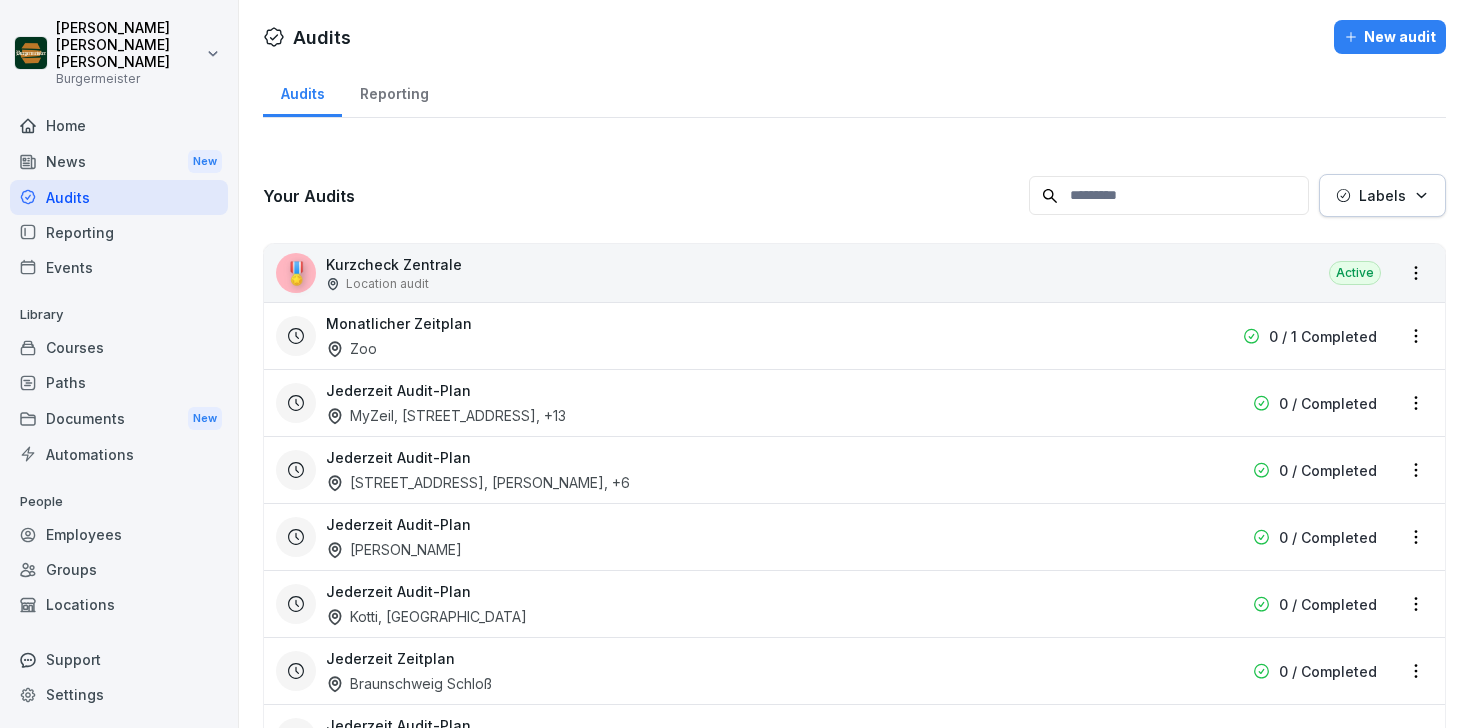 click on "New audit" at bounding box center (1390, 37) 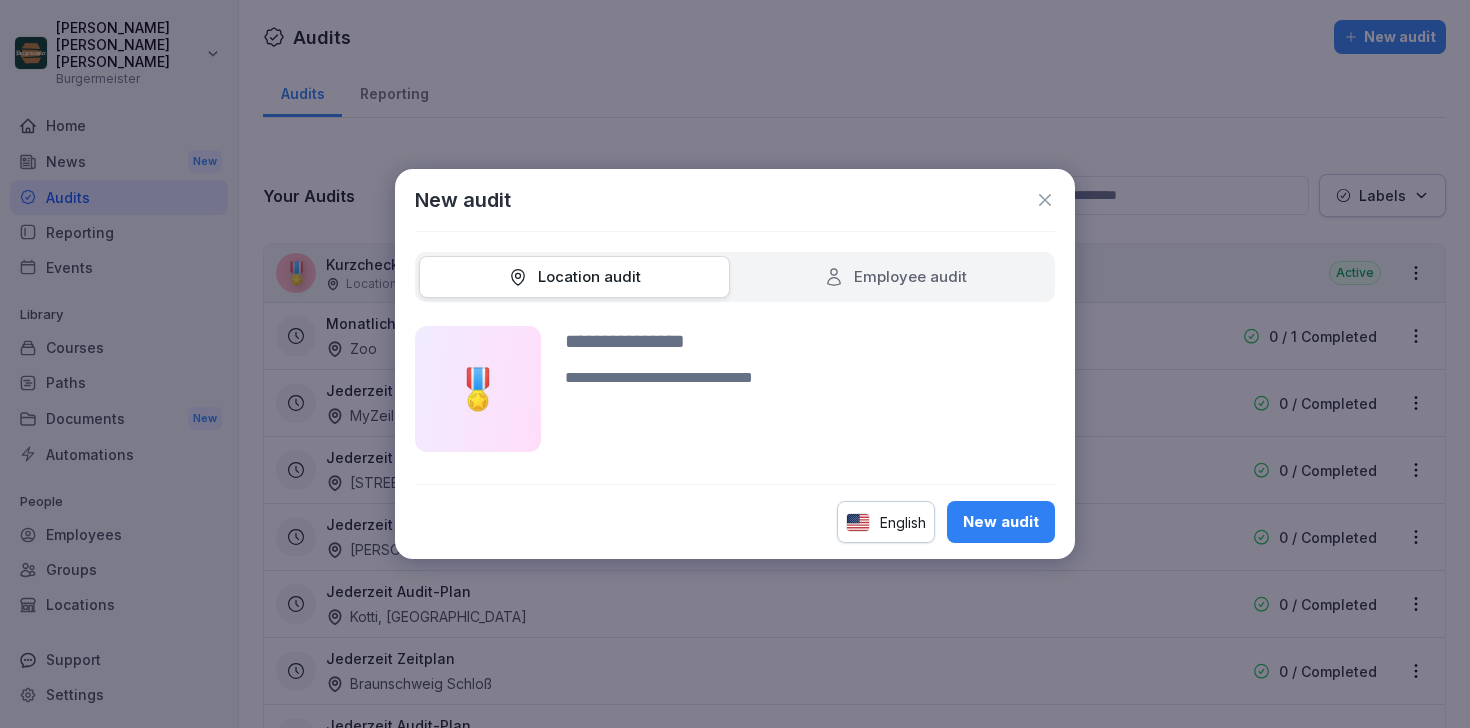 click 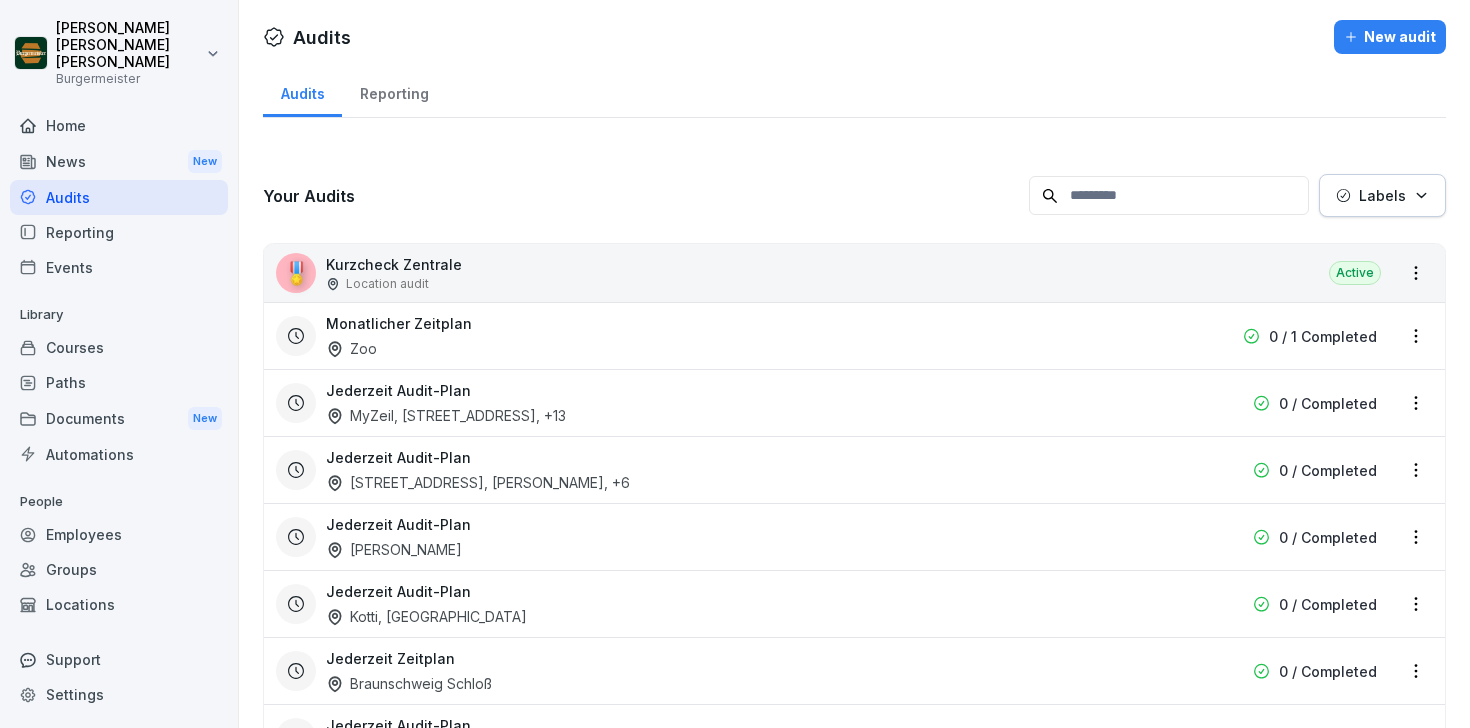 click on "Reporting" at bounding box center (394, 91) 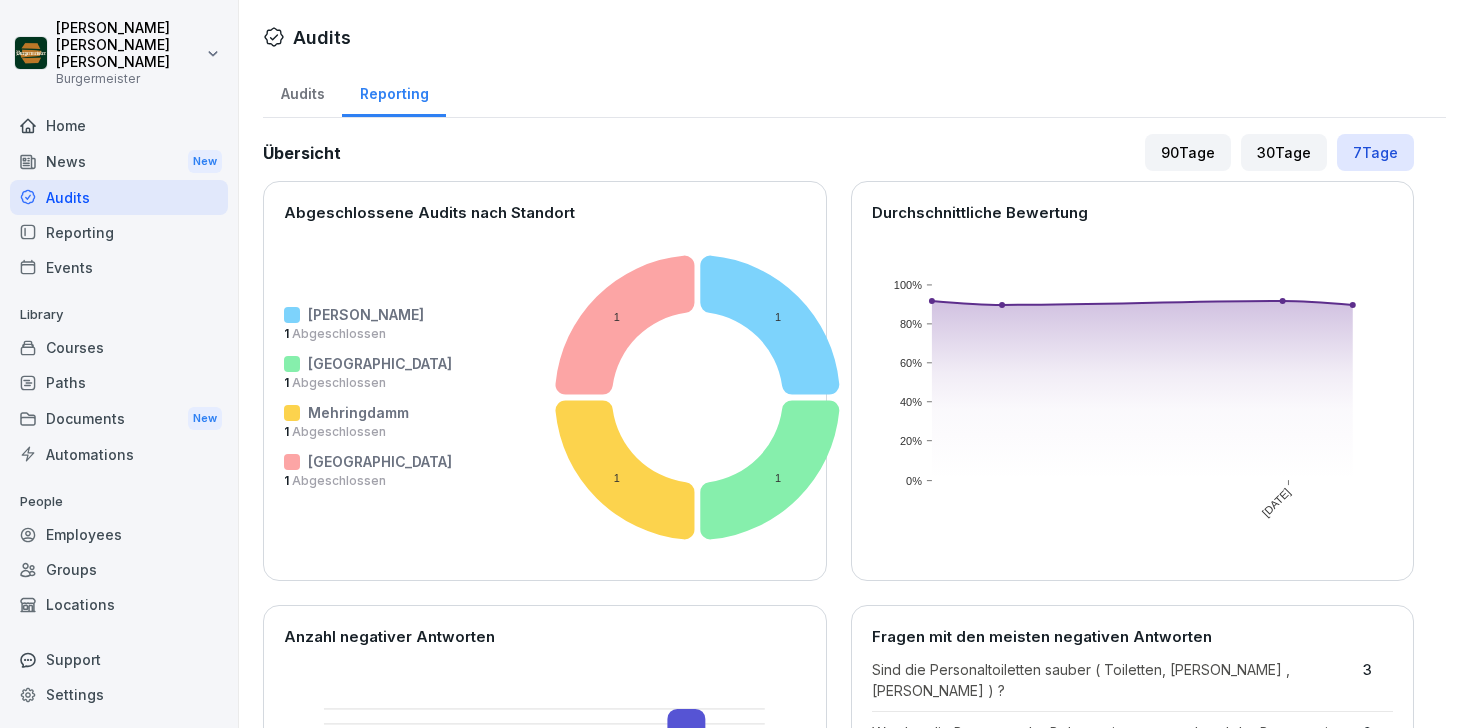 click on "Audits" at bounding box center (302, 91) 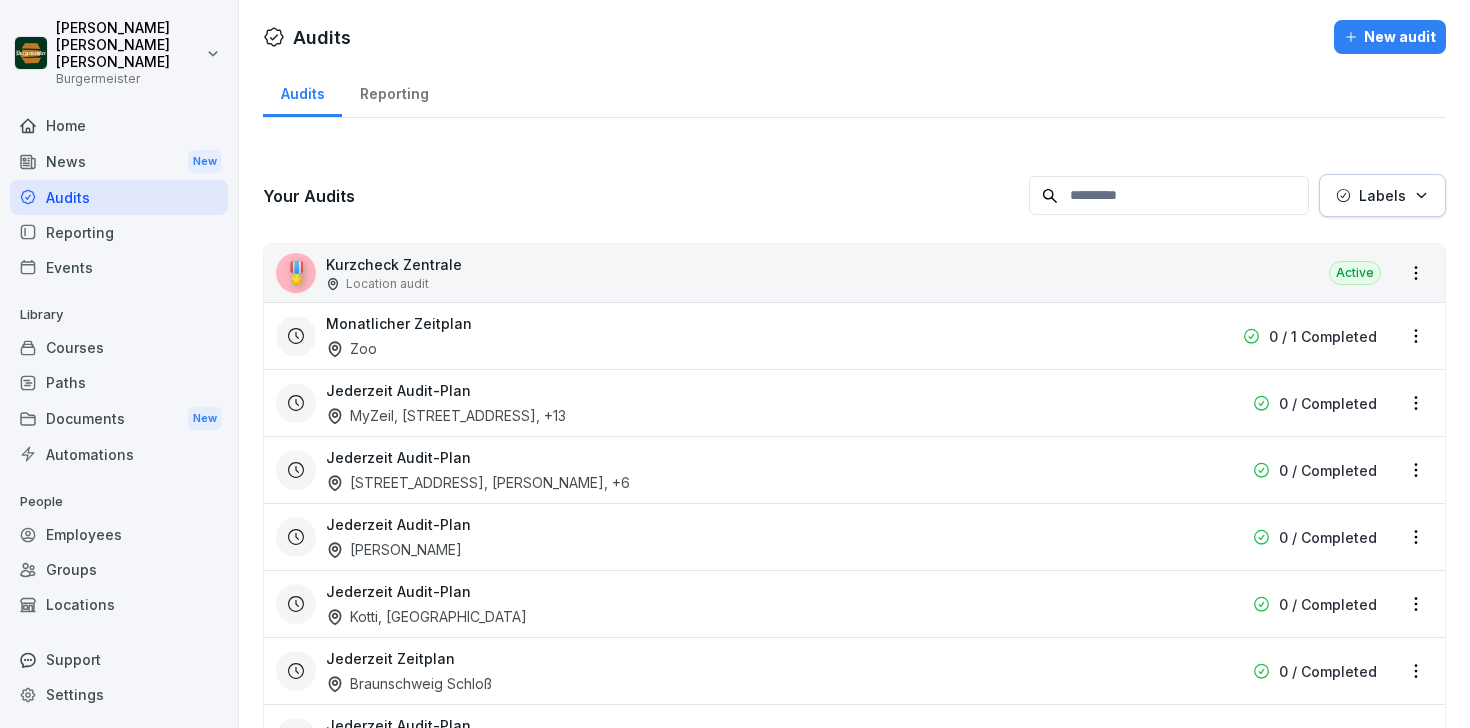 click on "🎖️ Kurzcheck Zentrale Location audit" at bounding box center [369, 273] 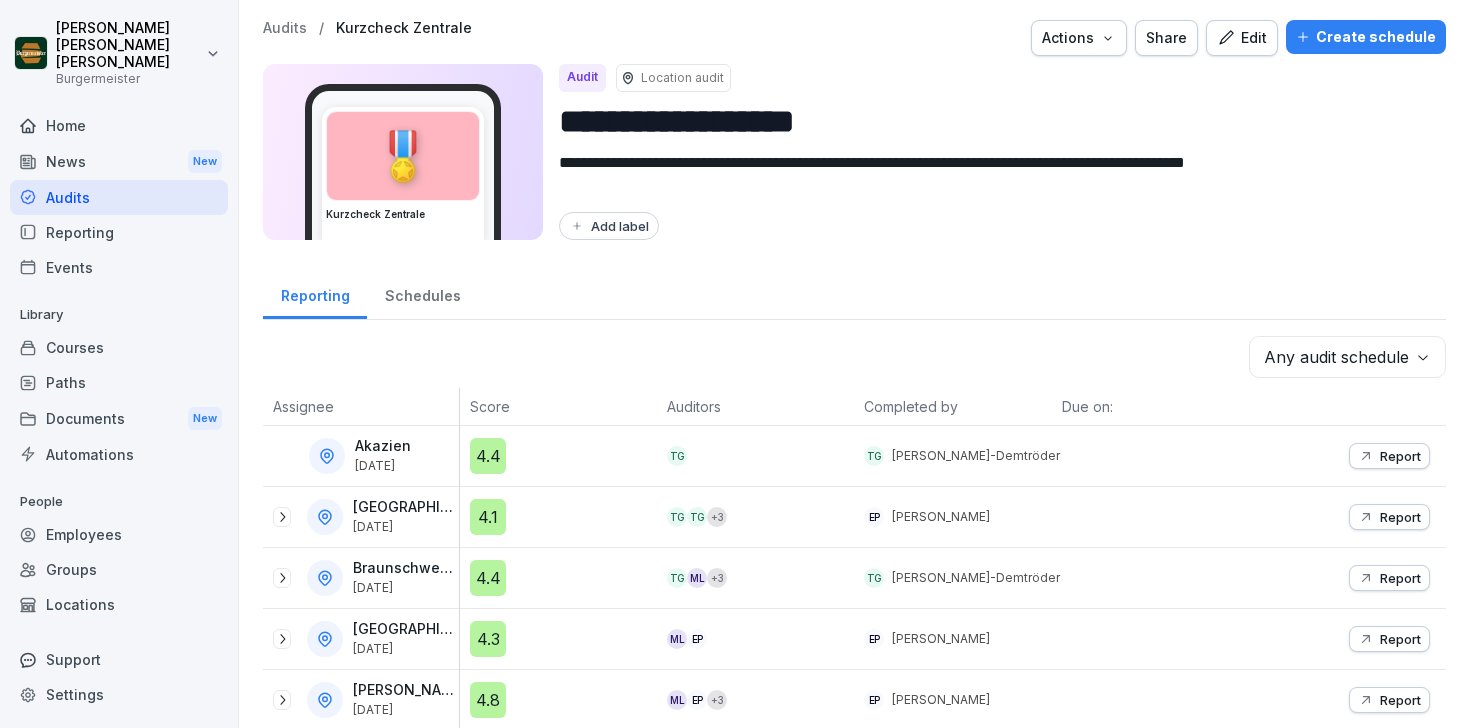 click on "Create schedule" at bounding box center [1366, 37] 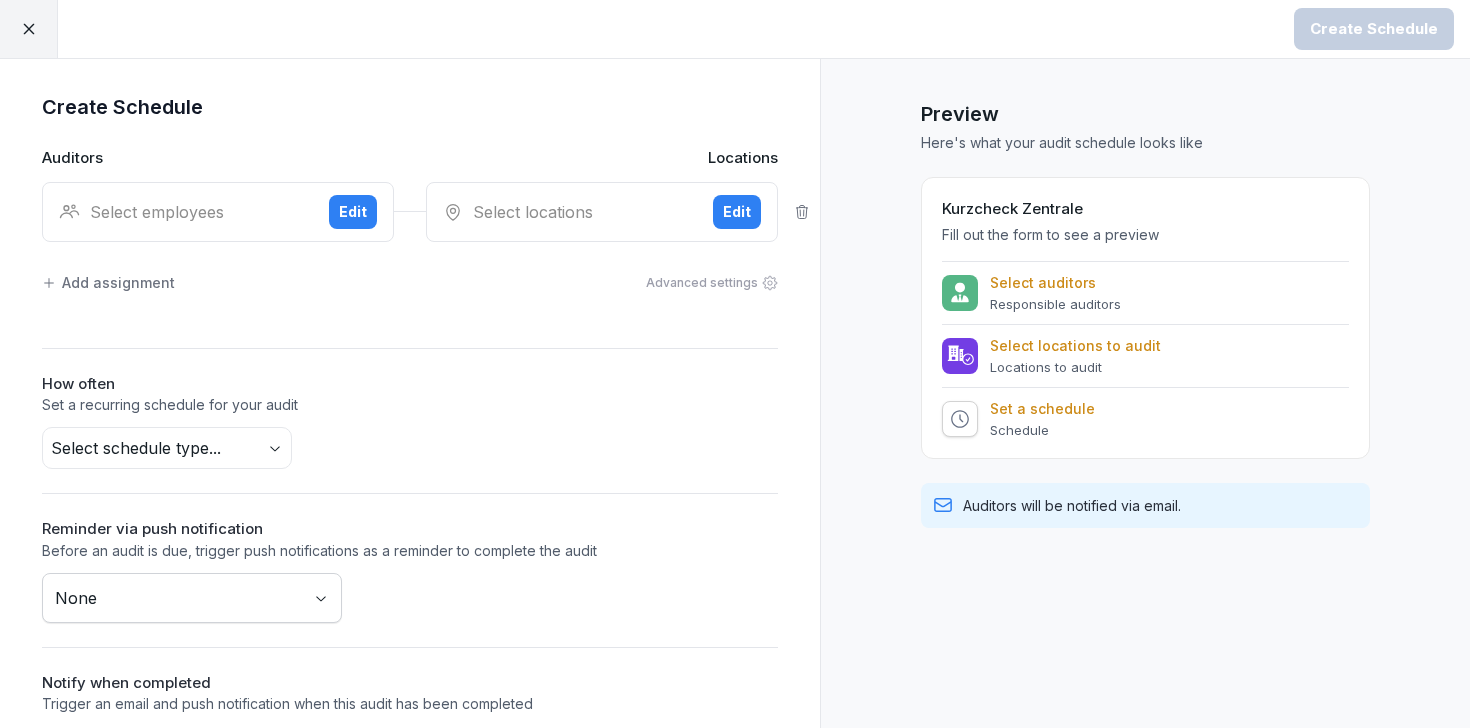 click on "Select employees Edit" at bounding box center [218, 212] 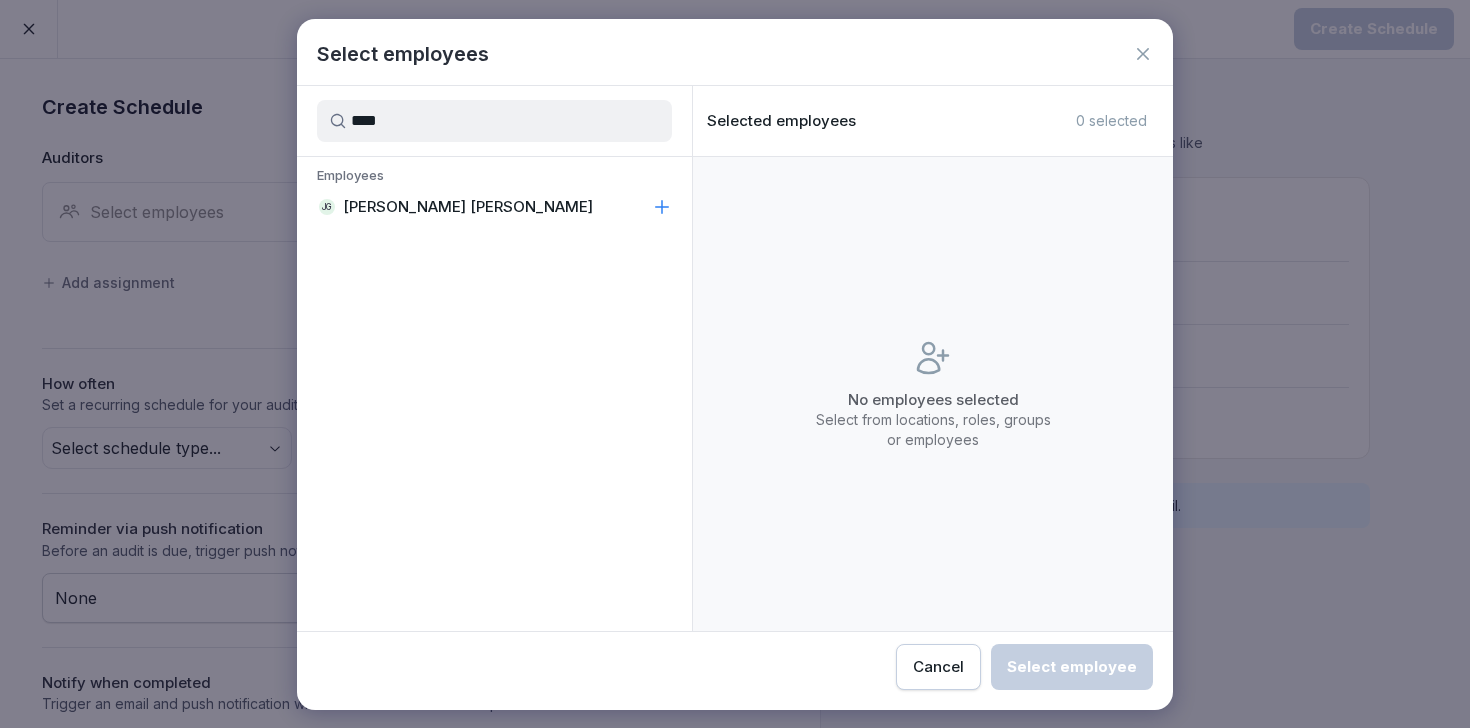 type on "****" 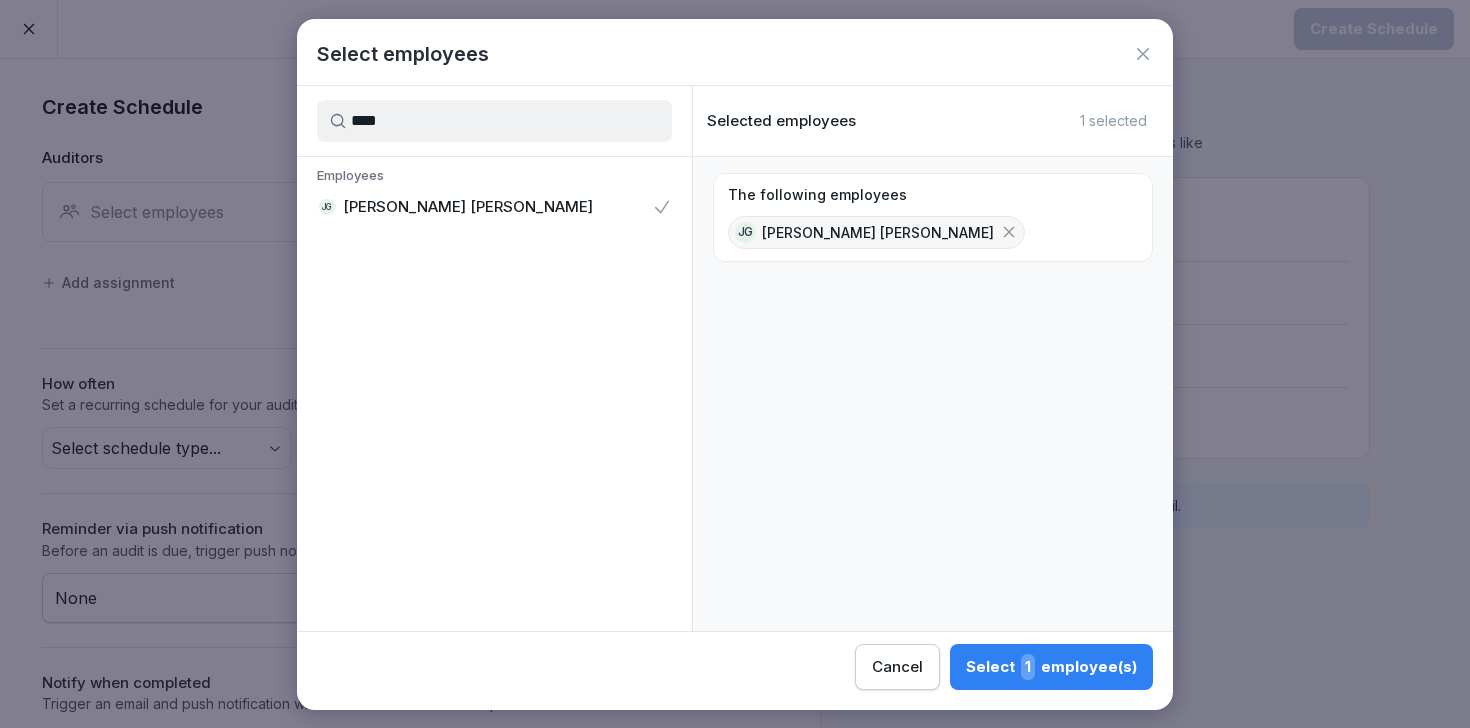 click on "Select  1  employee(s)" at bounding box center [1051, 667] 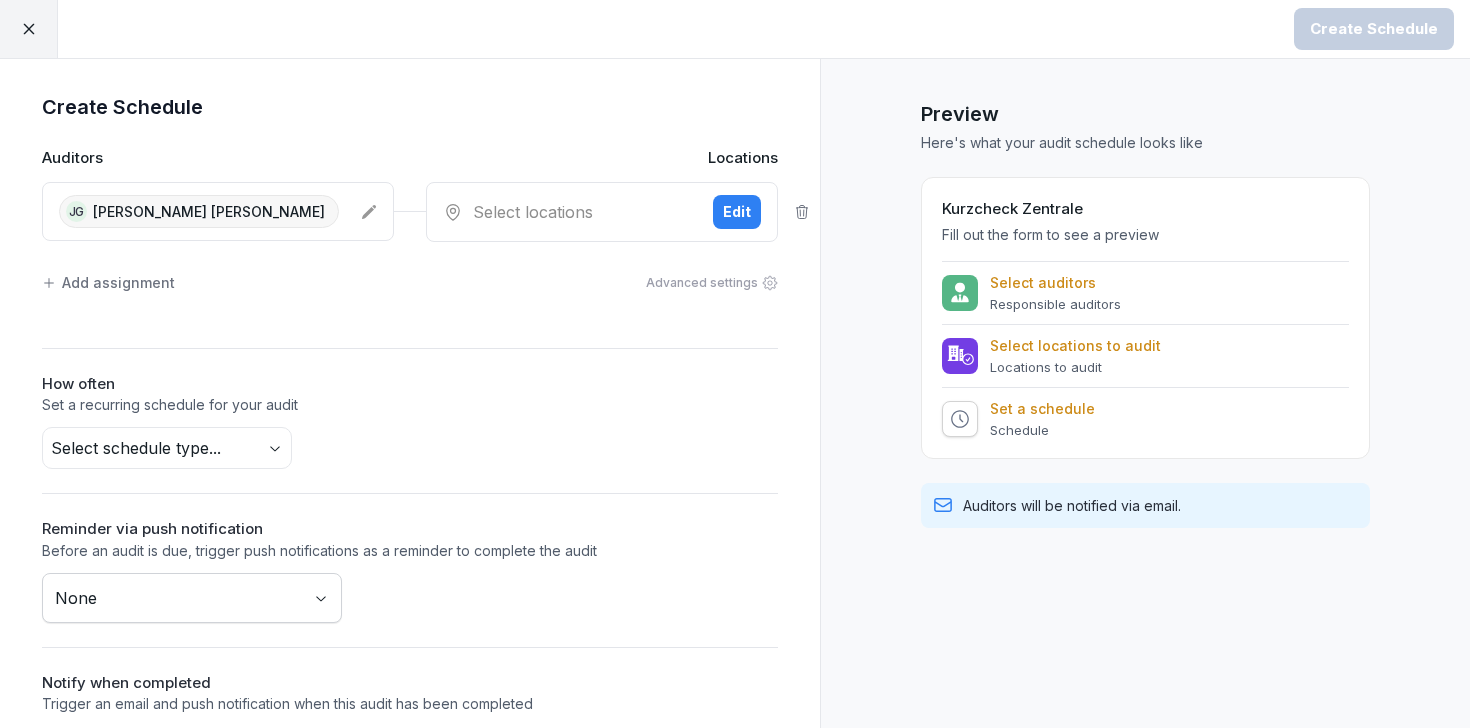 click on "Select locations" at bounding box center (570, 212) 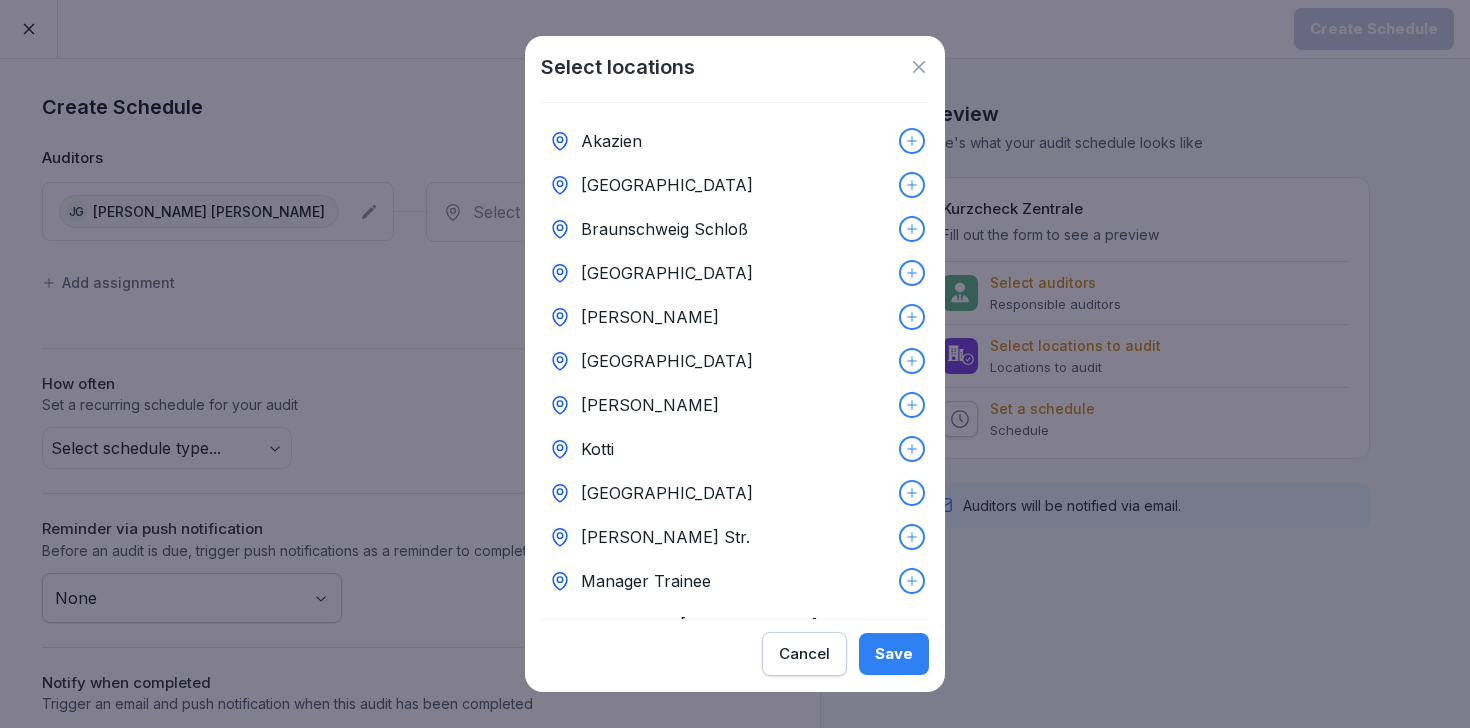 type 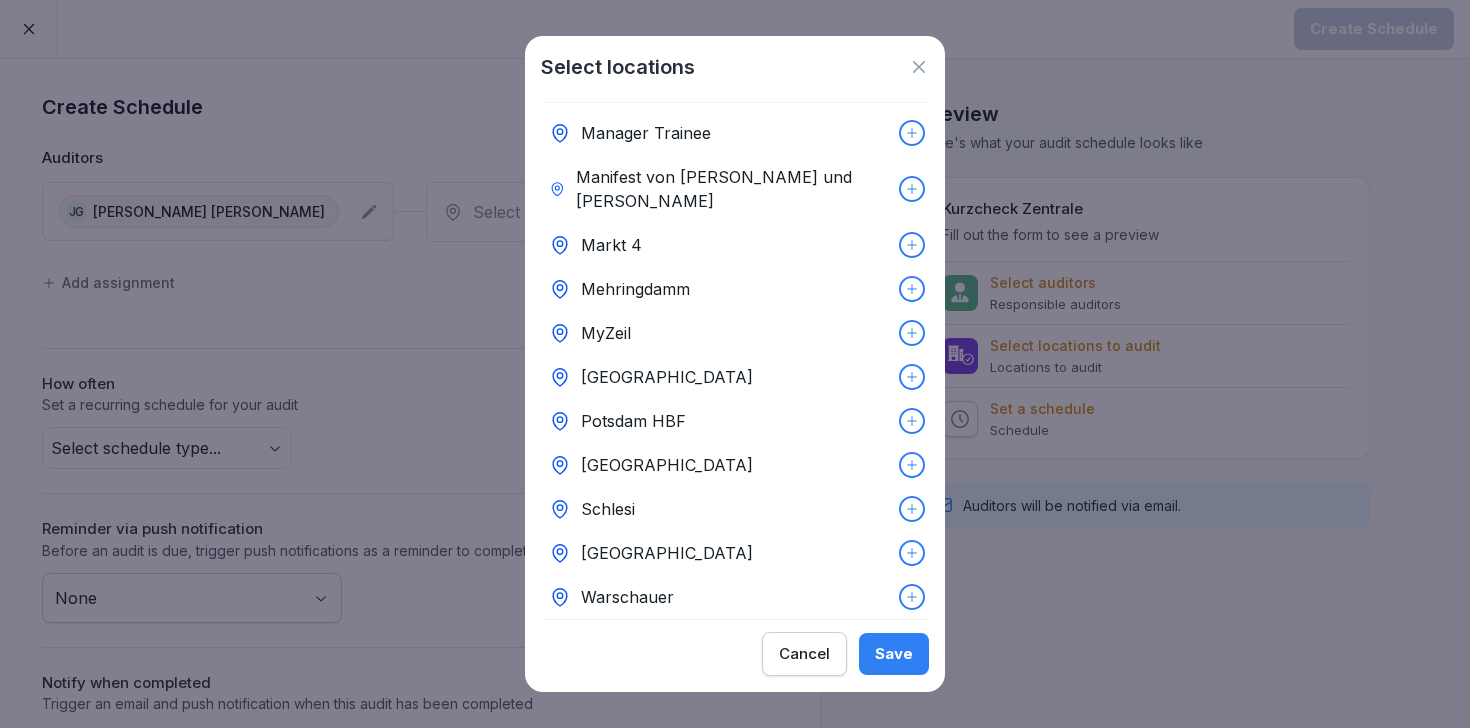 scroll, scrollTop: 457, scrollLeft: 0, axis: vertical 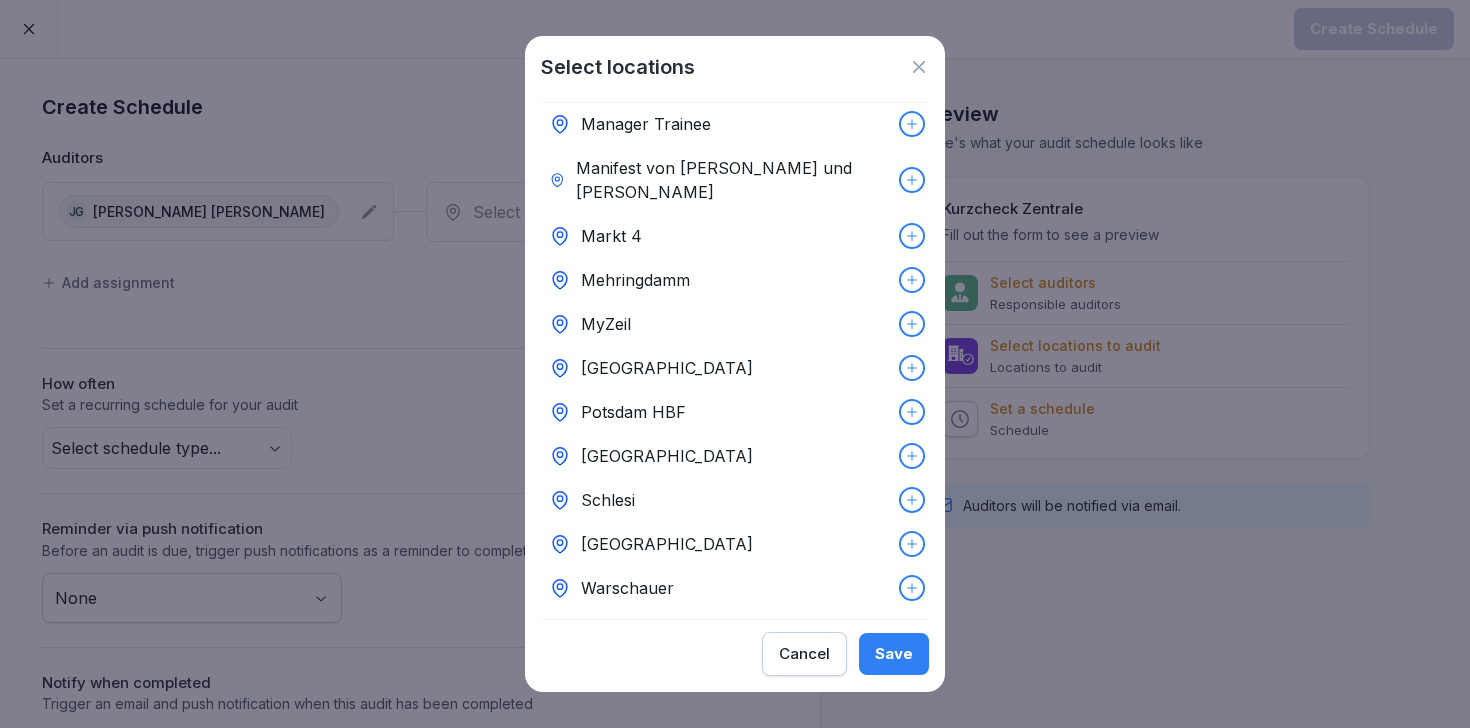 click on "Potsdam HBF" at bounding box center (633, 412) 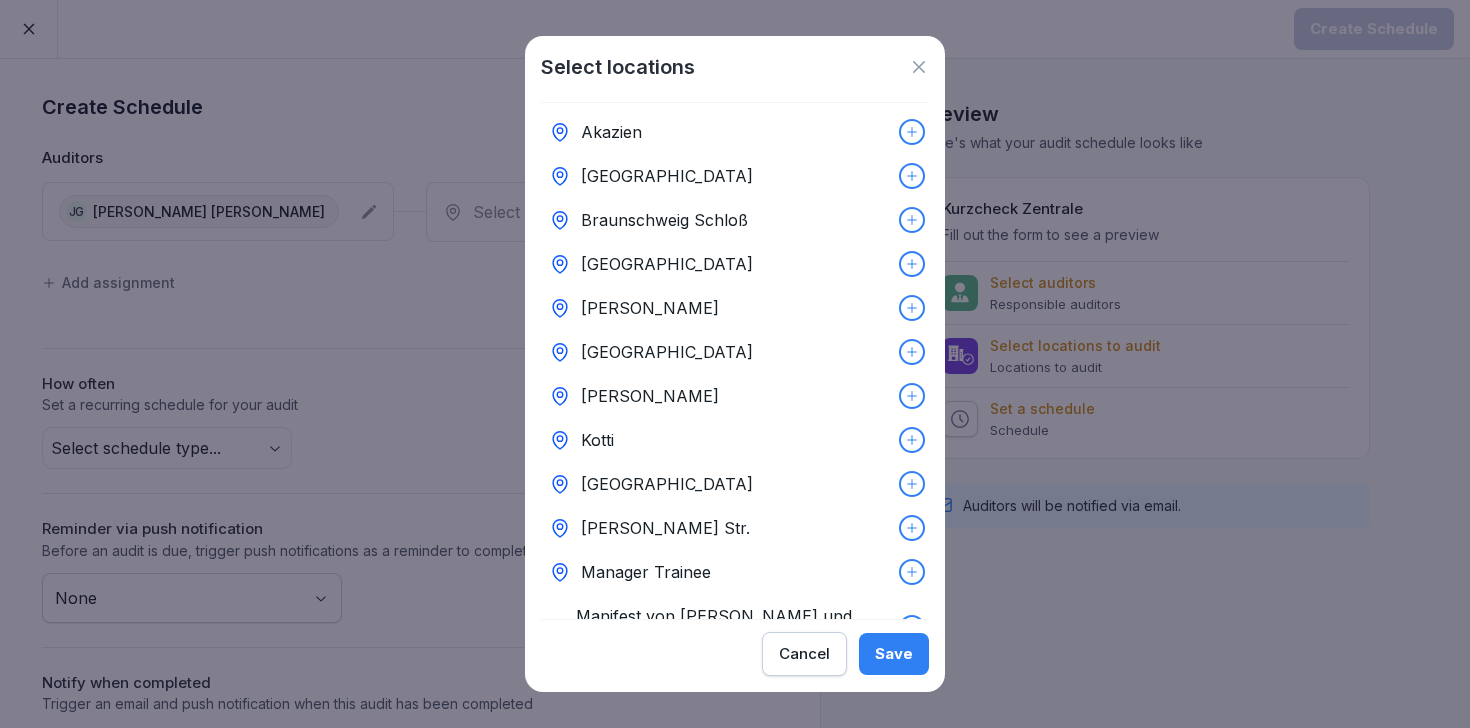 scroll, scrollTop: 0, scrollLeft: 0, axis: both 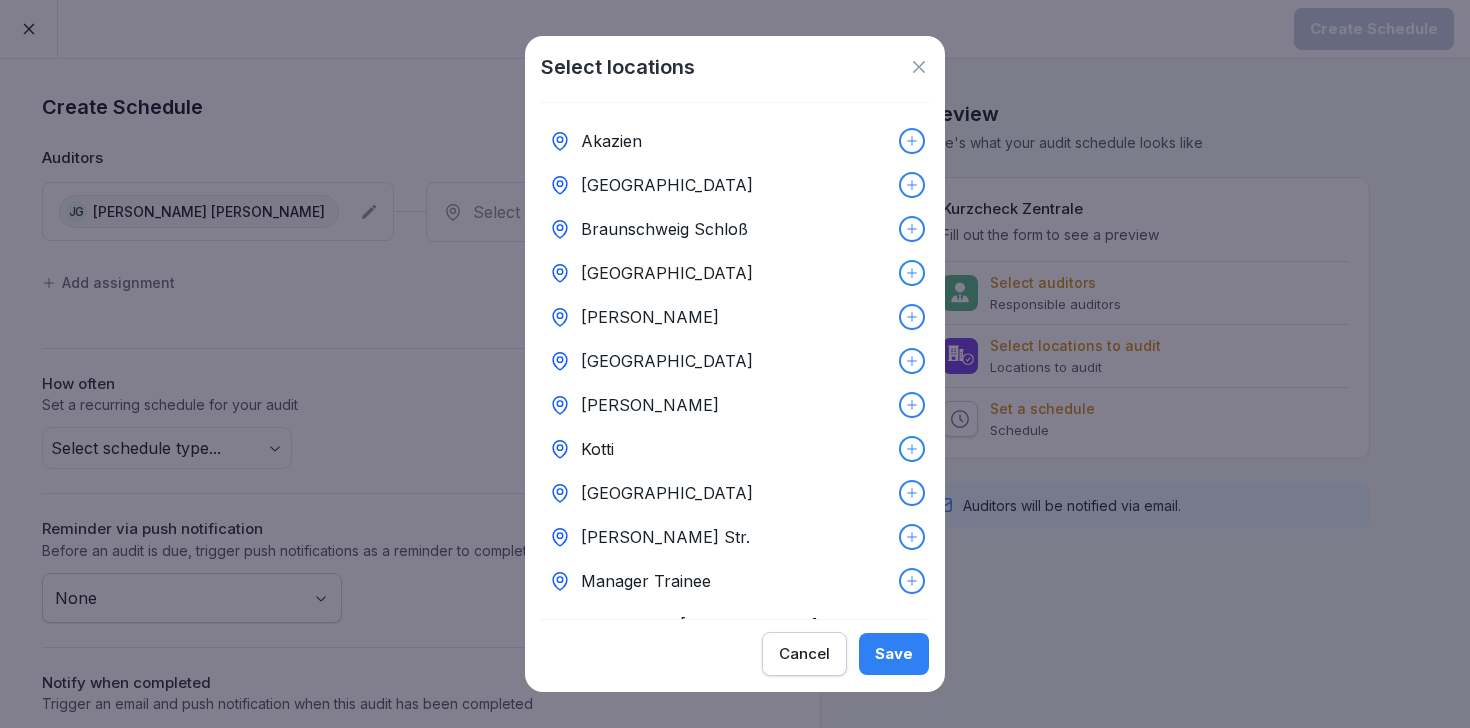 click on "Save" at bounding box center [894, 654] 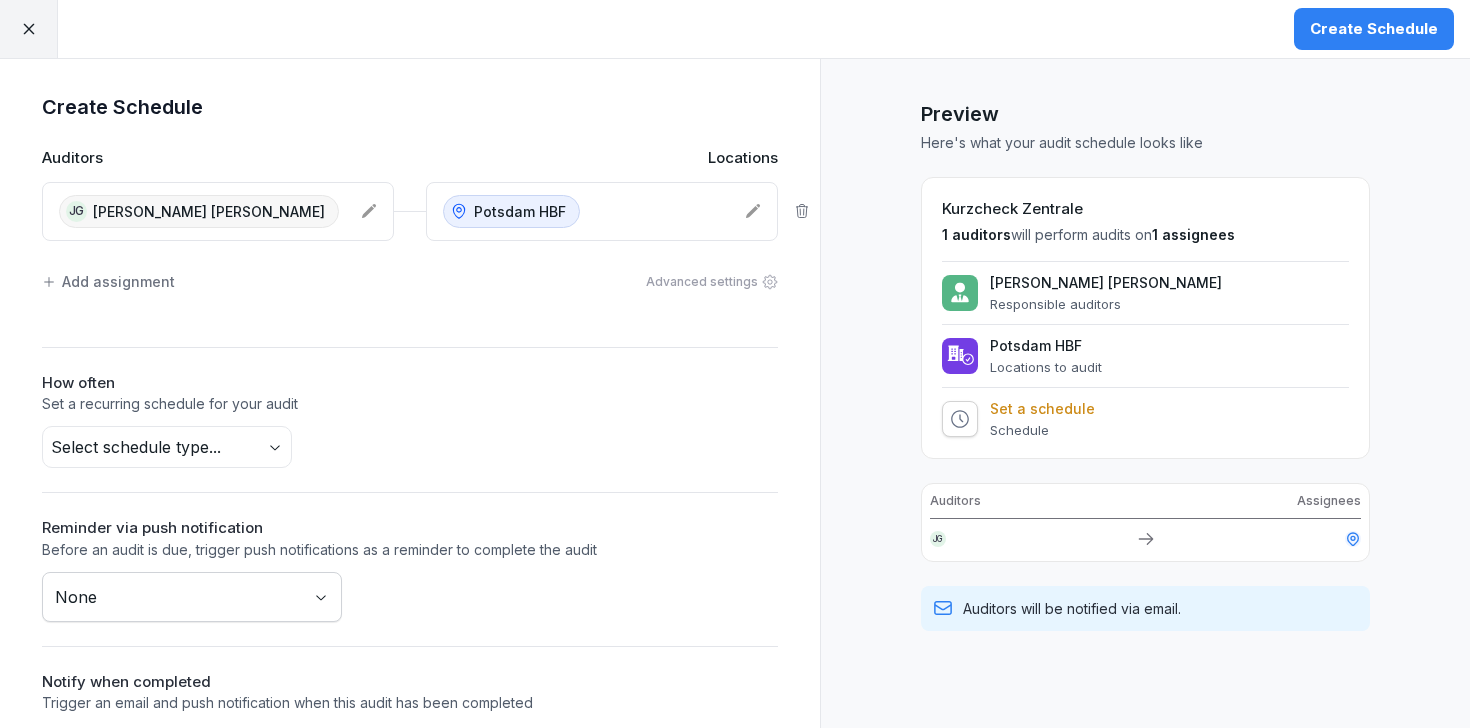 click on "Create Schedule Create Schedule Auditors Locations JG [PERSON_NAME] [PERSON_NAME] Potsdam HBF Add assignment Advanced settings How often Set a recurring schedule for your audit Select schedule type... Reminder via push notification Before an audit is due, trigger push notifications as a reminder to complete the audit None Notify when completed Trigger an email and push notification when this audit has been completed Select employees Preview Here's what your audit schedule looks like Kurzcheck Zentrale 1 auditors  will perform audits on  1 assignees [PERSON_NAME] [PERSON_NAME] Responsible auditors Potsdam HBF Locations to audit Set a schedule Schedule Auditors Assignees JG Auditors will be notified via email." at bounding box center [735, 364] 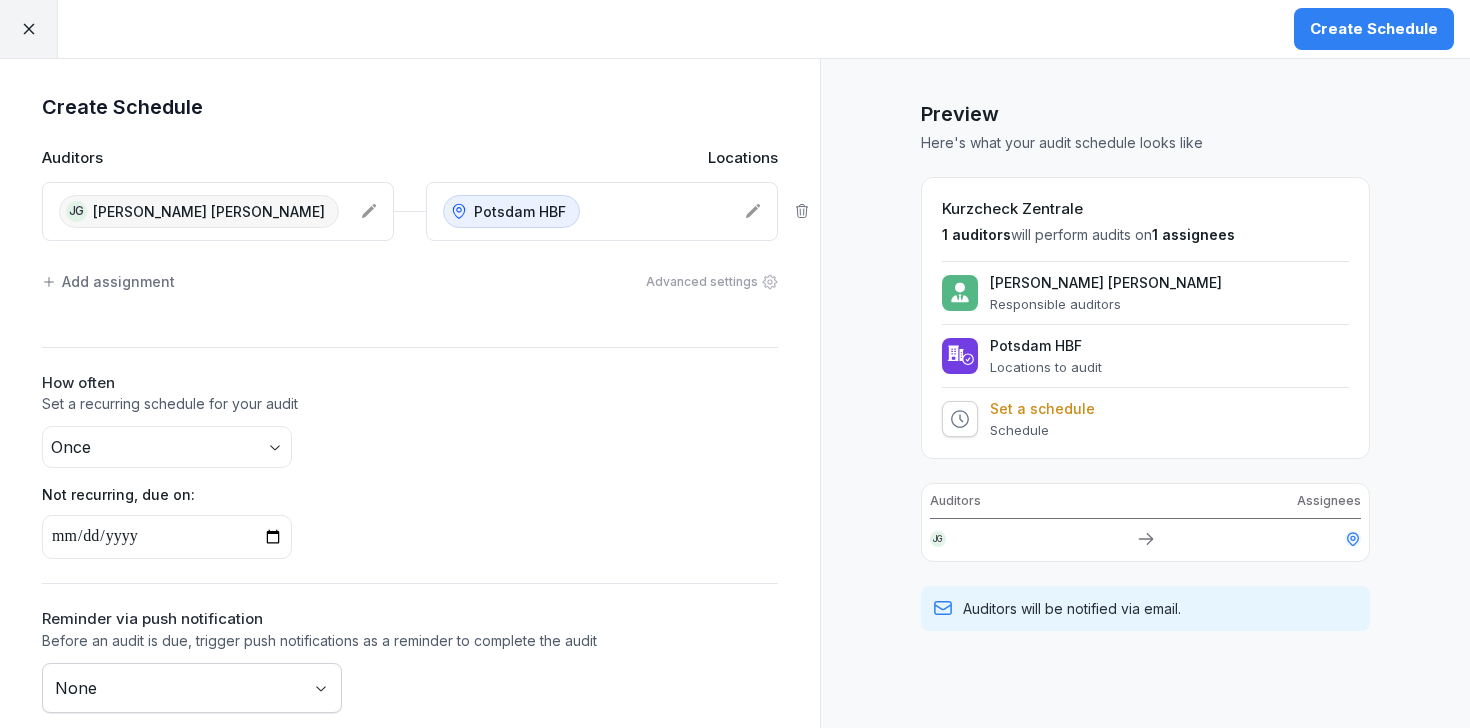 click at bounding box center (167, 537) 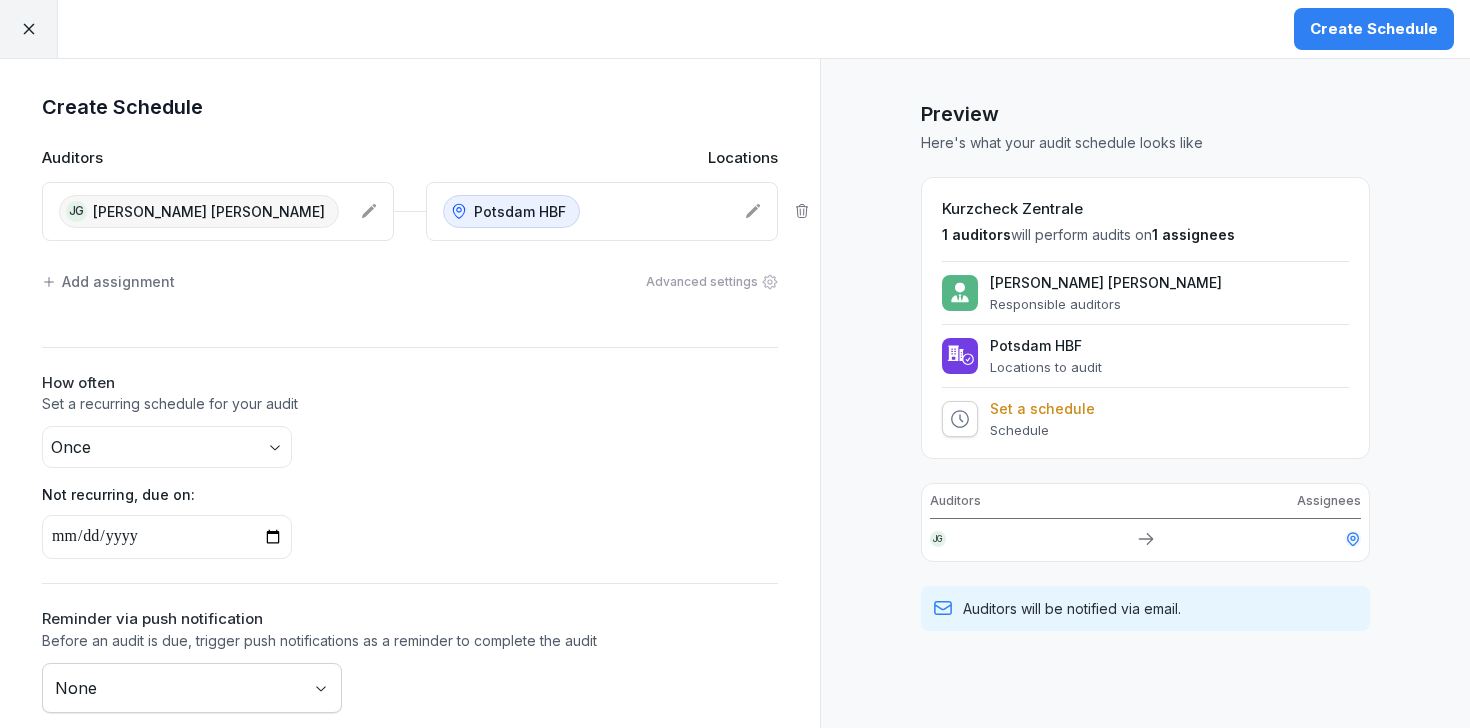 type on "**********" 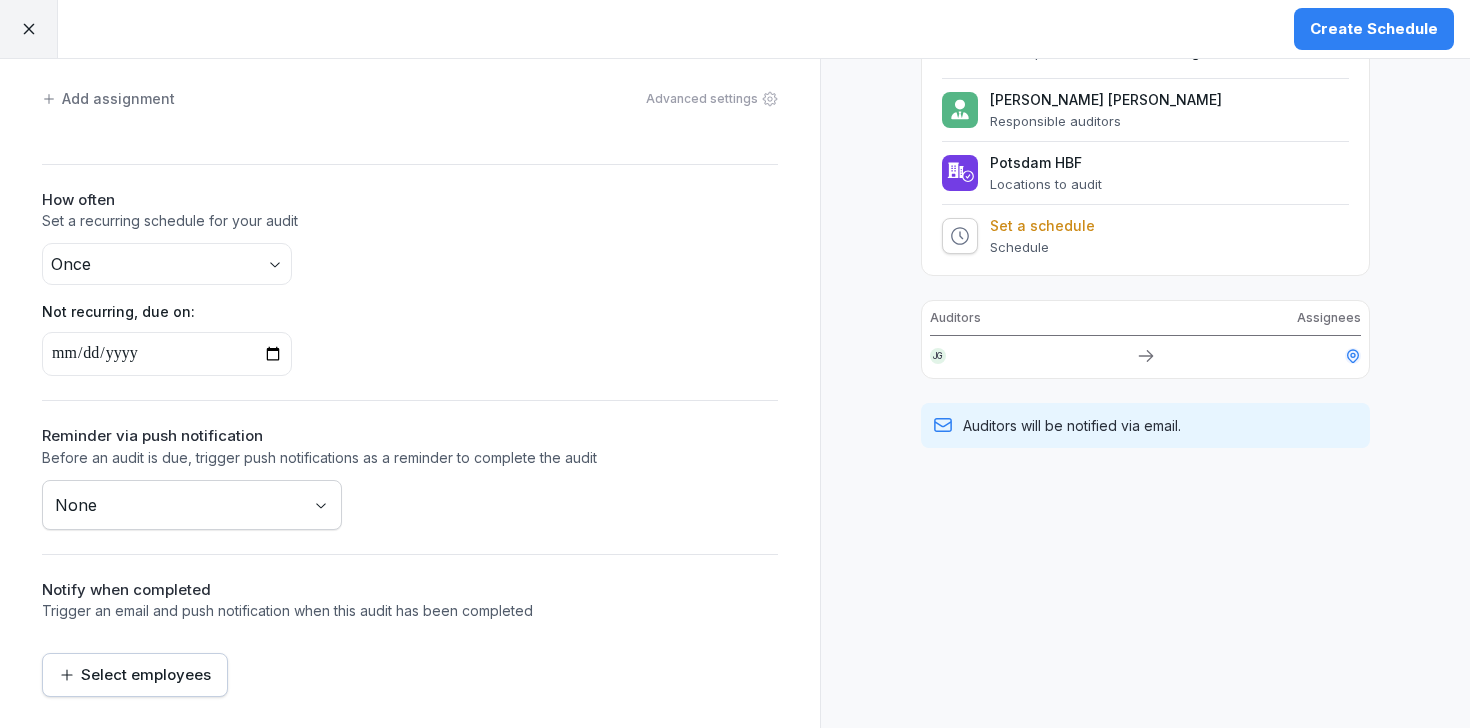 click on "**********" at bounding box center [735, 364] 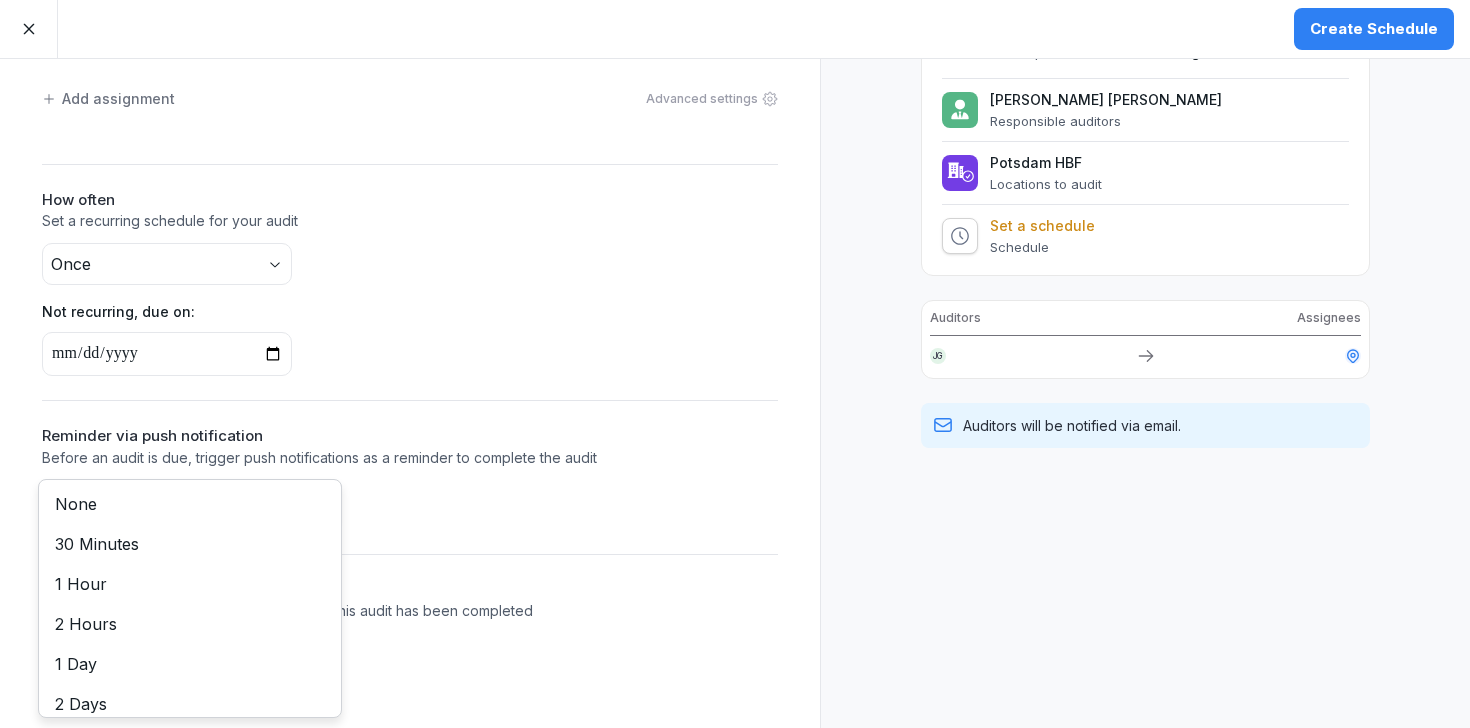 click on "**********" at bounding box center (735, 364) 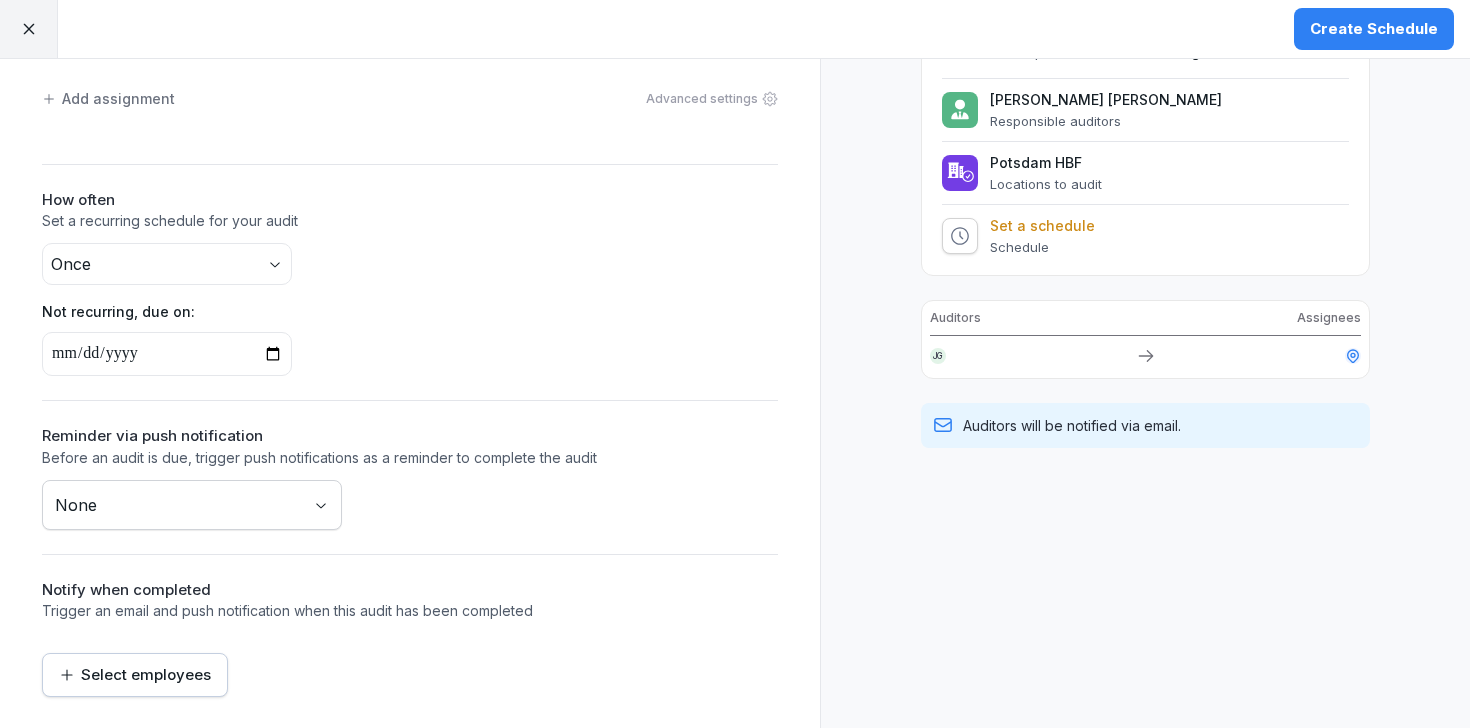 click on "Select employees" at bounding box center (135, 675) 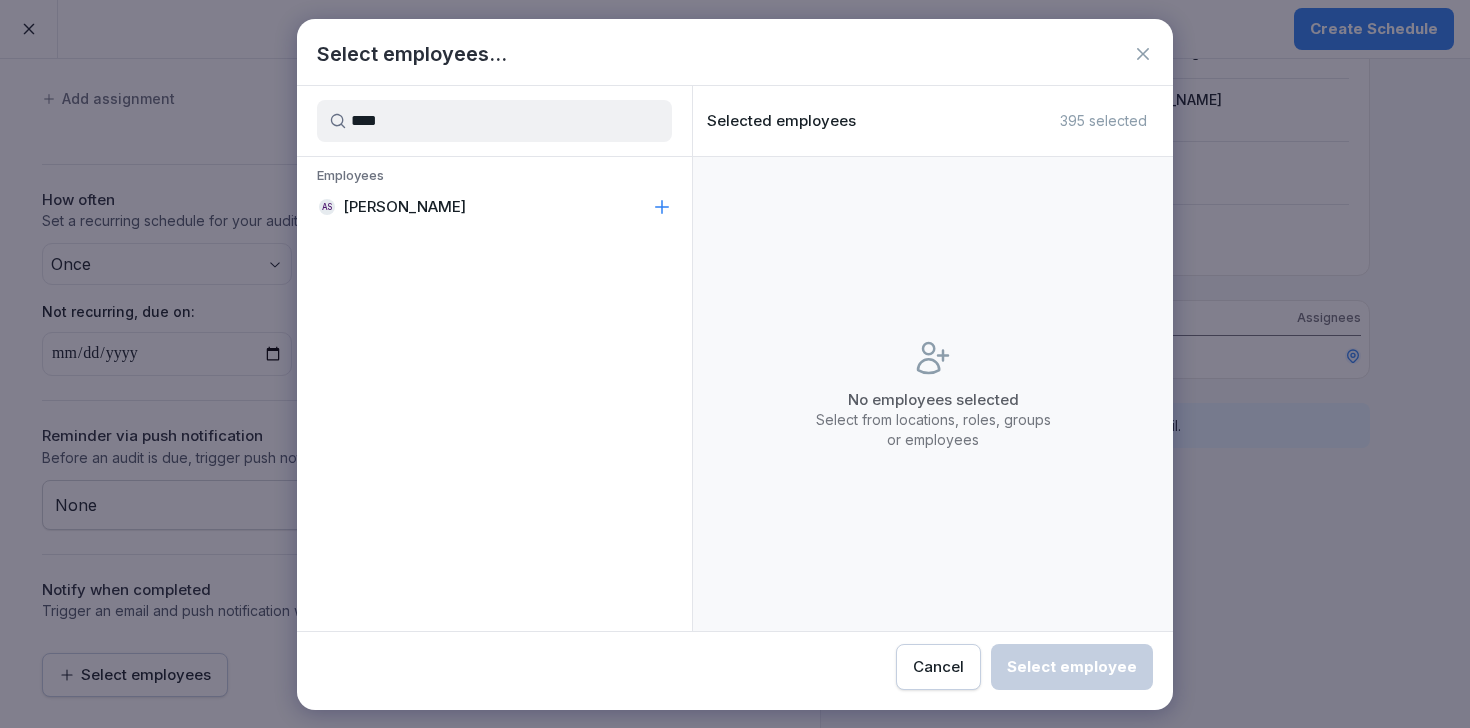 type on "****" 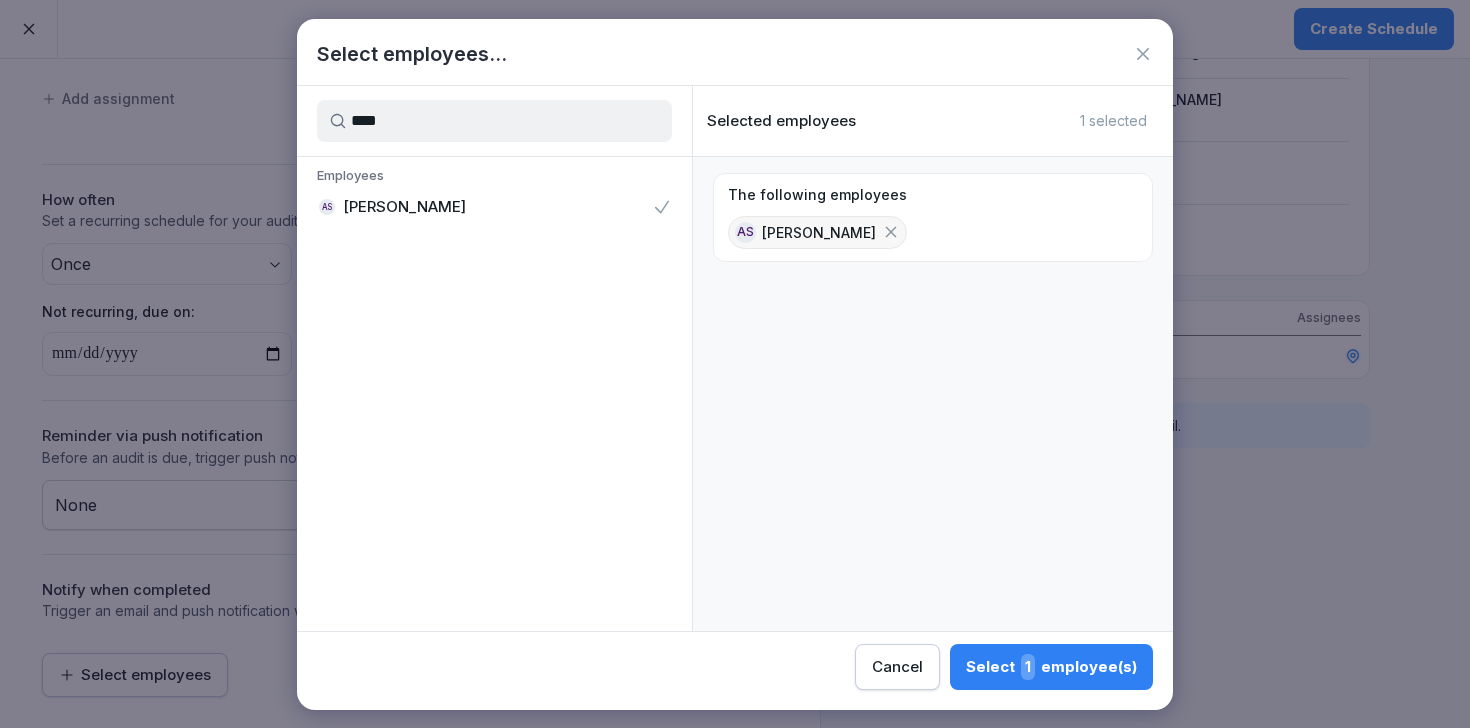 click on "Select  1  employee(s)" at bounding box center (1051, 667) 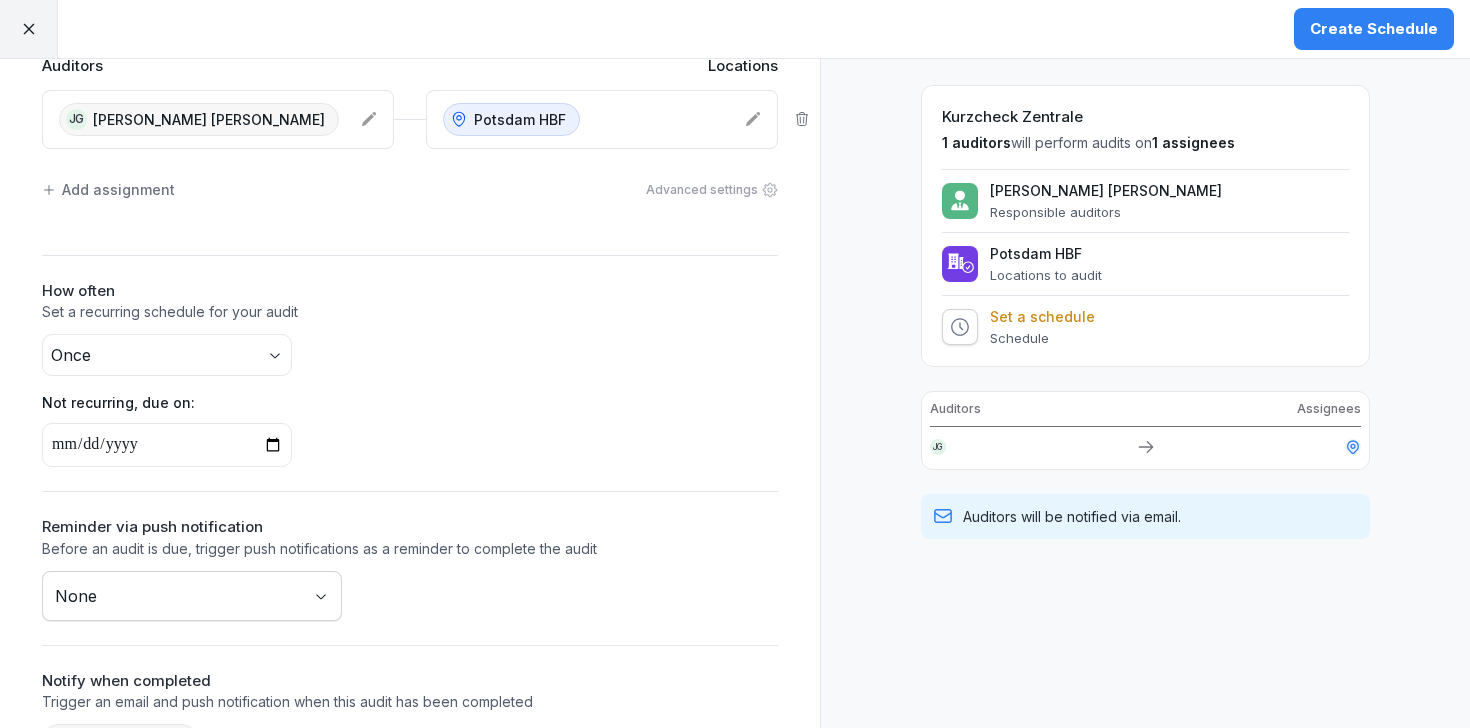 scroll, scrollTop: 0, scrollLeft: 0, axis: both 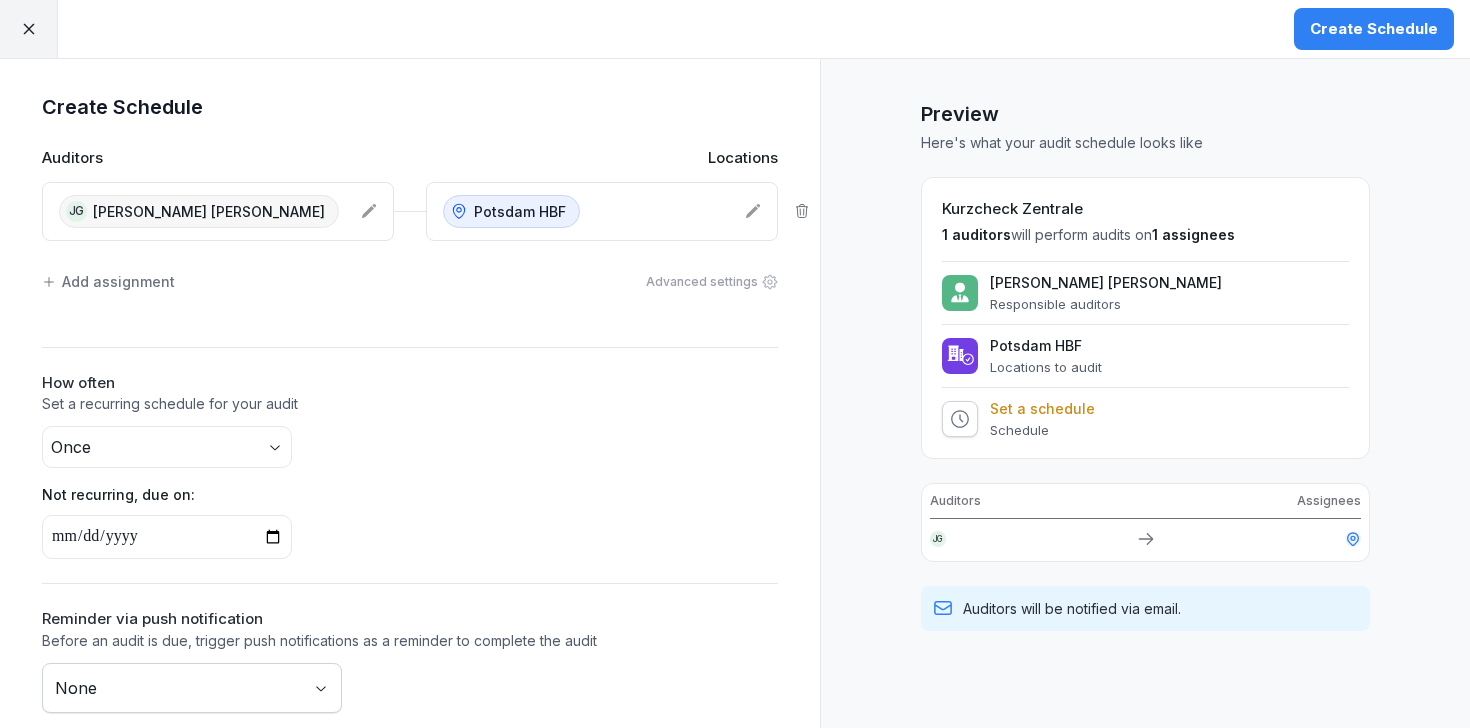 click on "Create Schedule" at bounding box center (1374, 29) 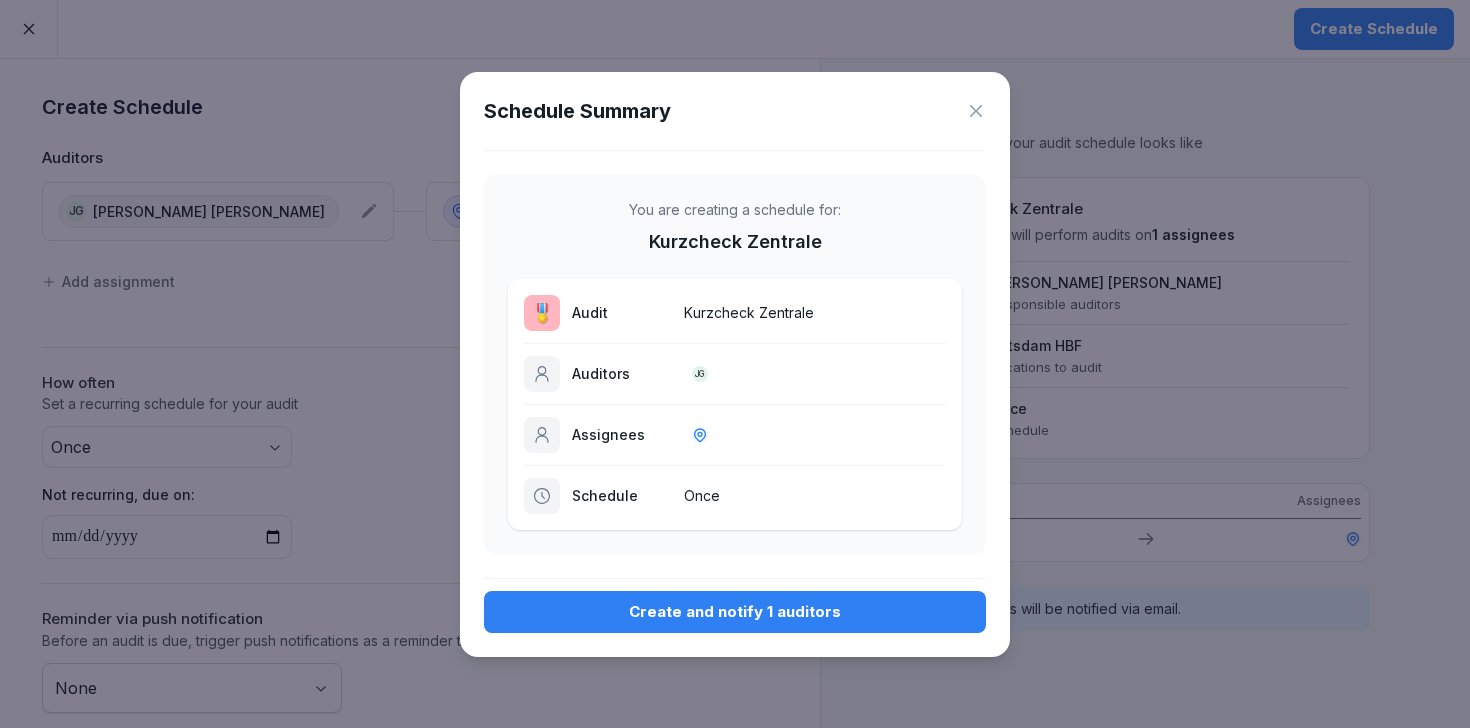click on "Create and notify 1 auditors" at bounding box center [735, 612] 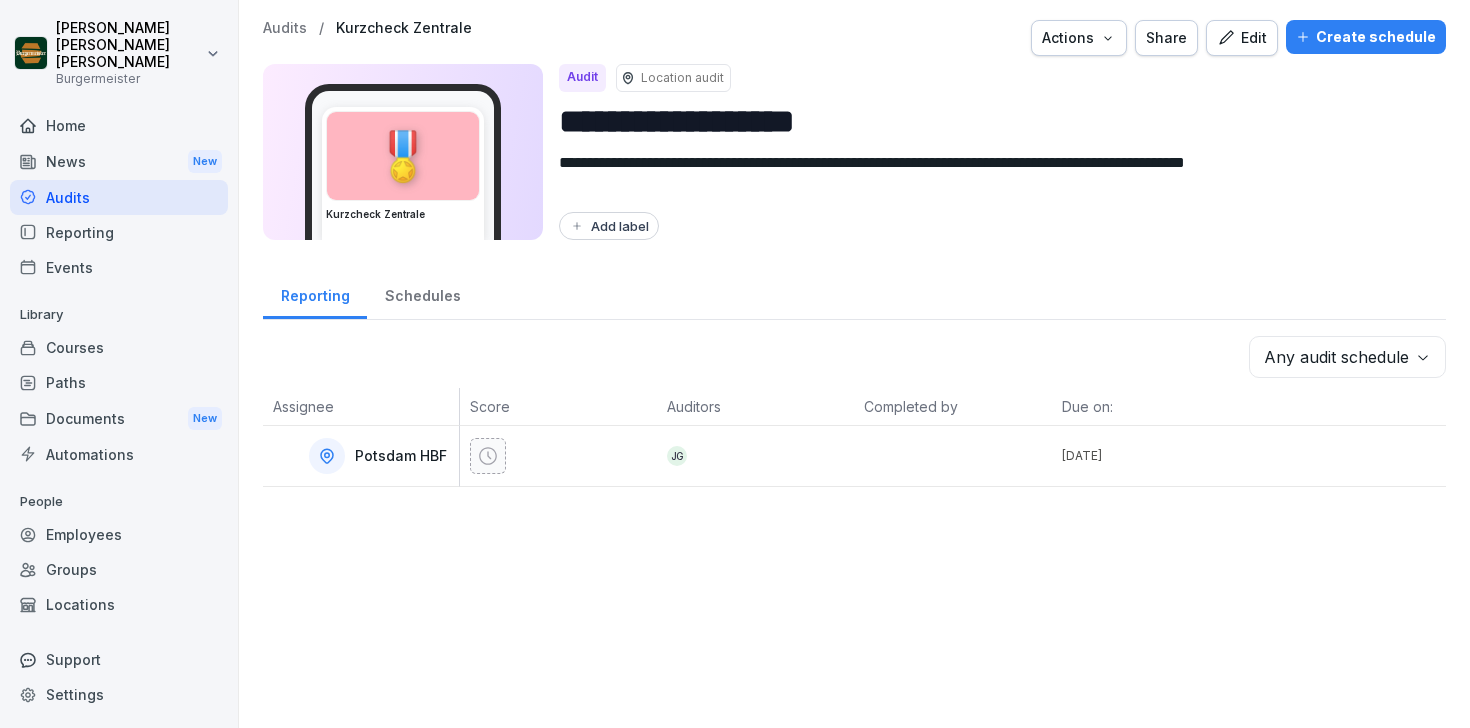 click on "Audits" at bounding box center (285, 28) 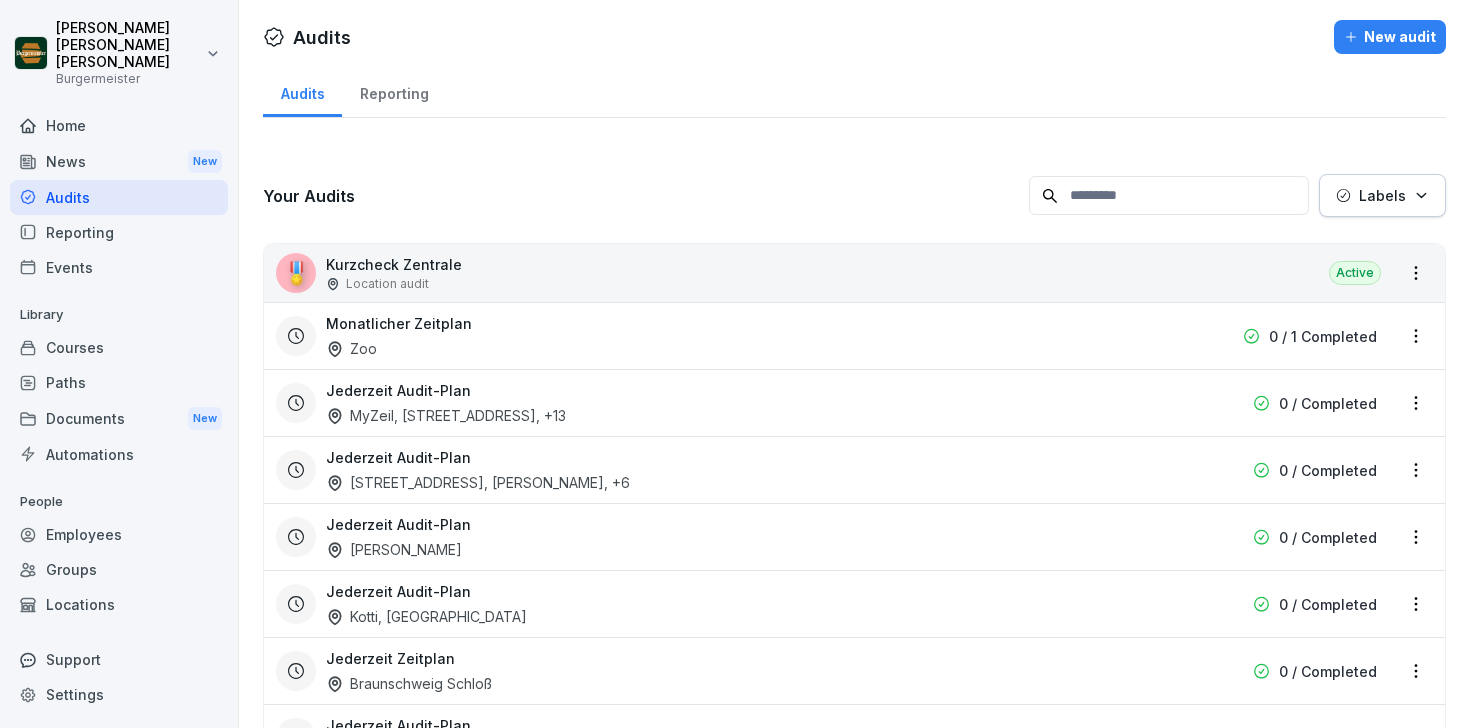 click on "Kurzcheck Zentrale" at bounding box center (394, 264) 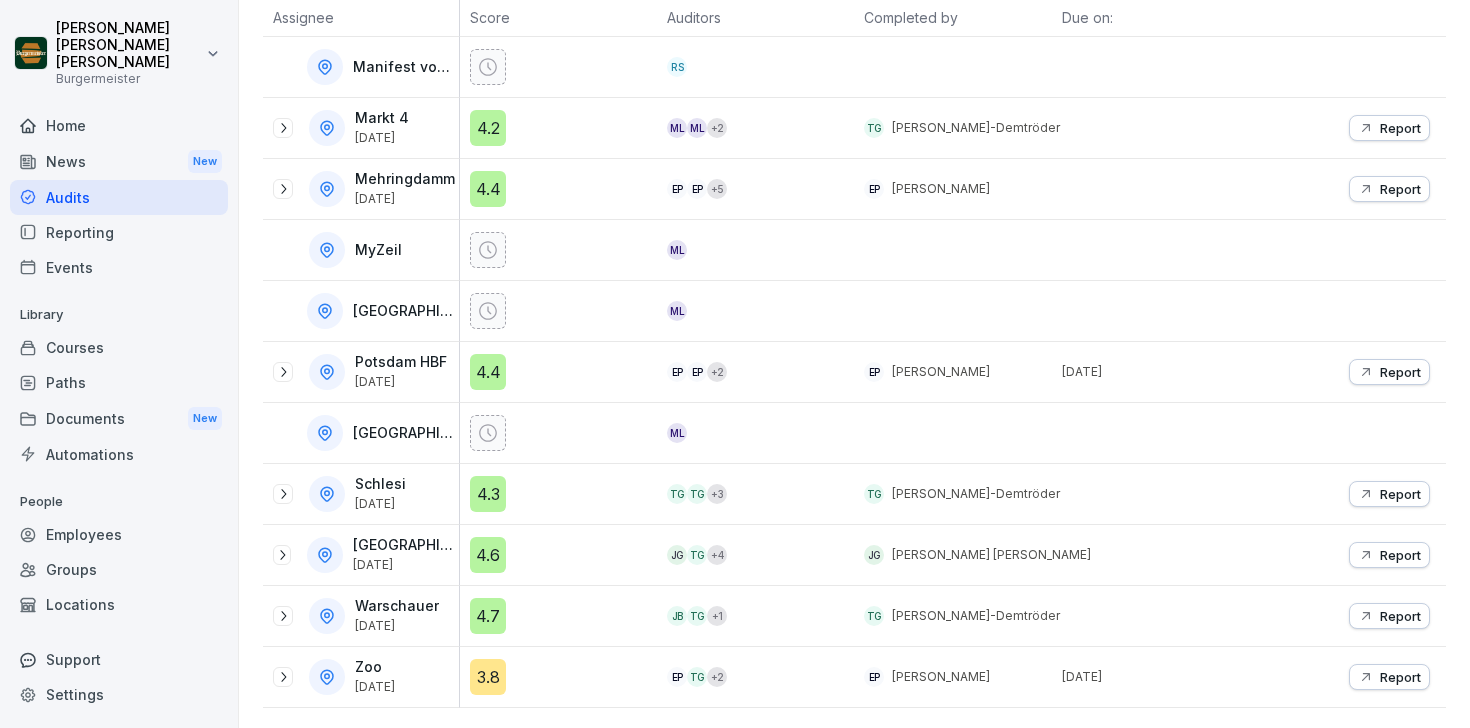scroll, scrollTop: 0, scrollLeft: 0, axis: both 